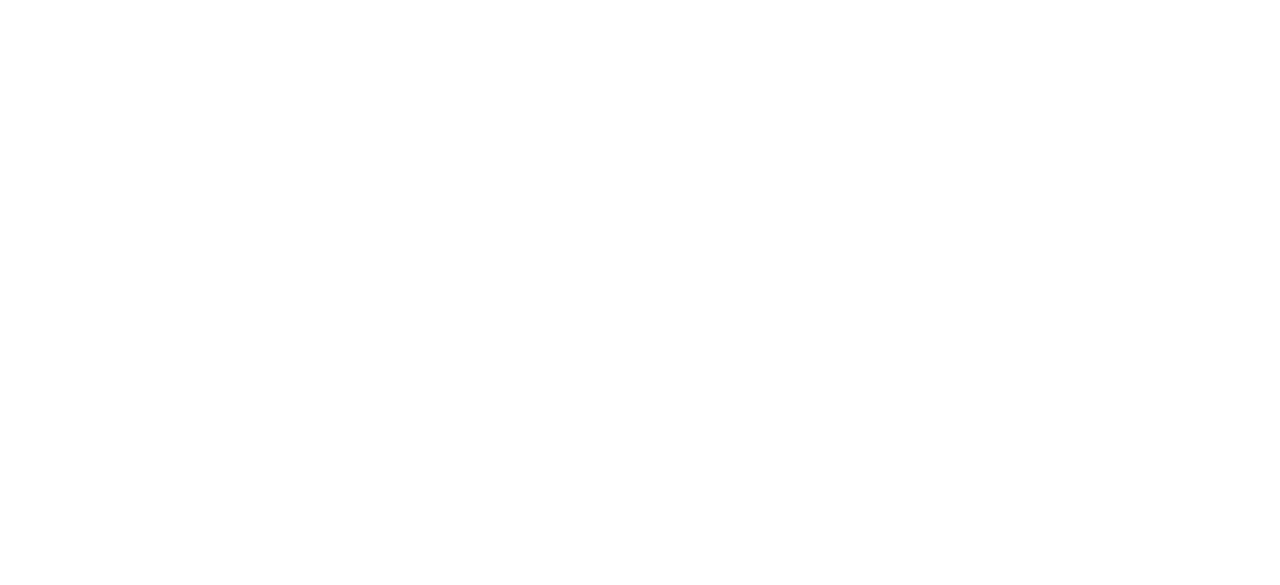 scroll, scrollTop: 0, scrollLeft: 0, axis: both 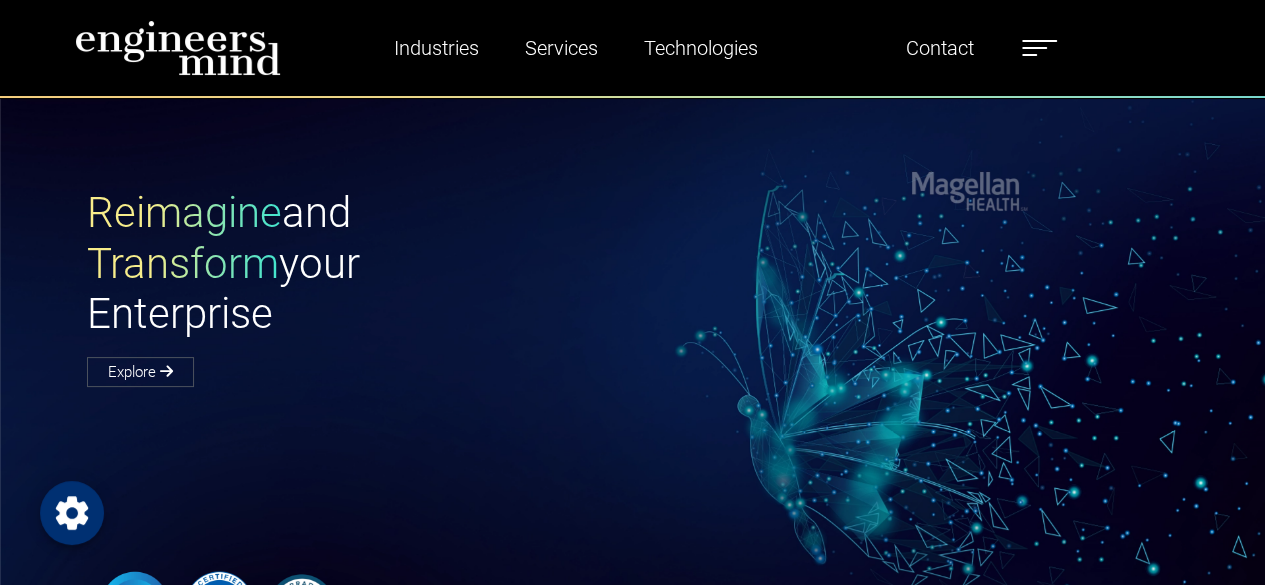 click 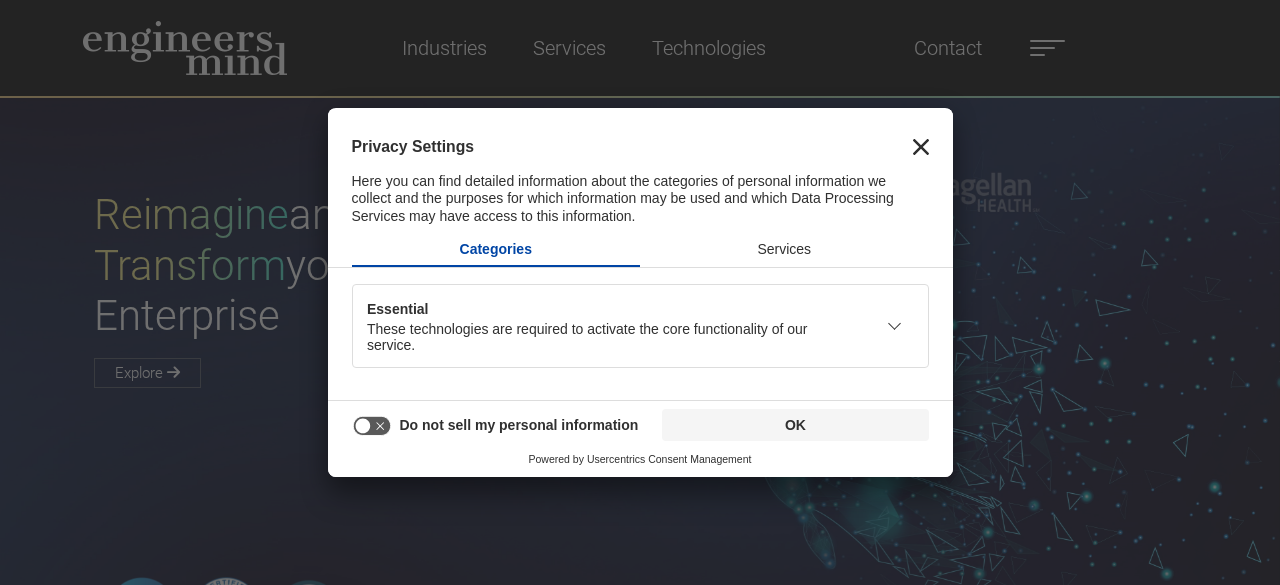 click on "Privacy Settings Here you can find detailed information about the categories of personal information we collect and the purposes for which information may be used and which Data Processing Services may have access to this information." at bounding box center [640, 169] 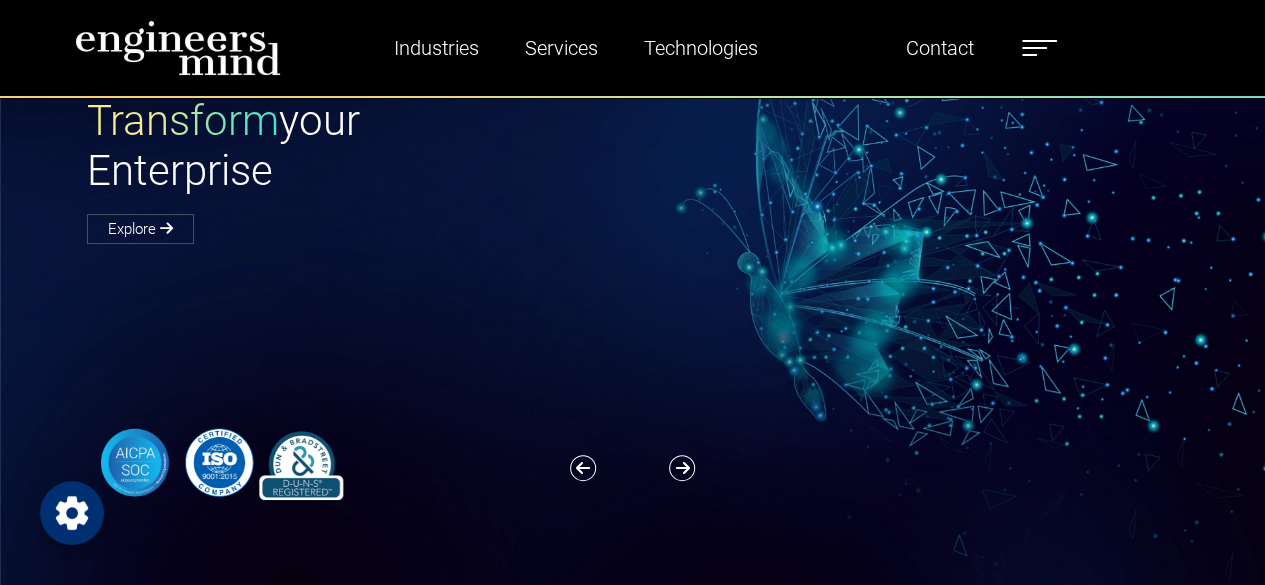 scroll, scrollTop: 0, scrollLeft: 0, axis: both 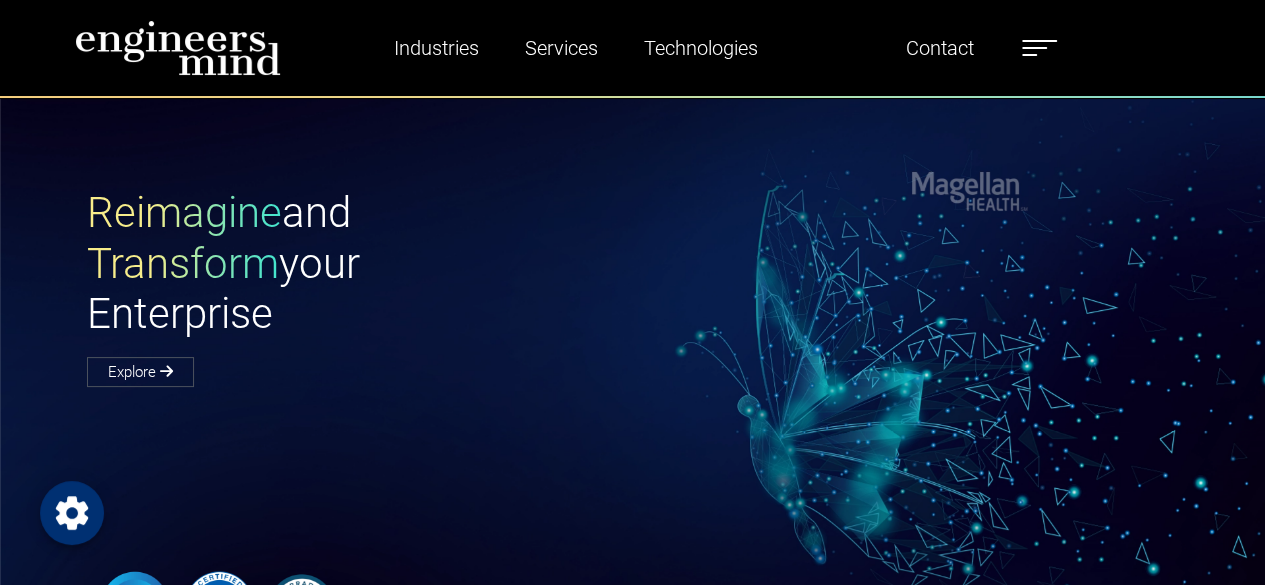 click at bounding box center [1039, 41] 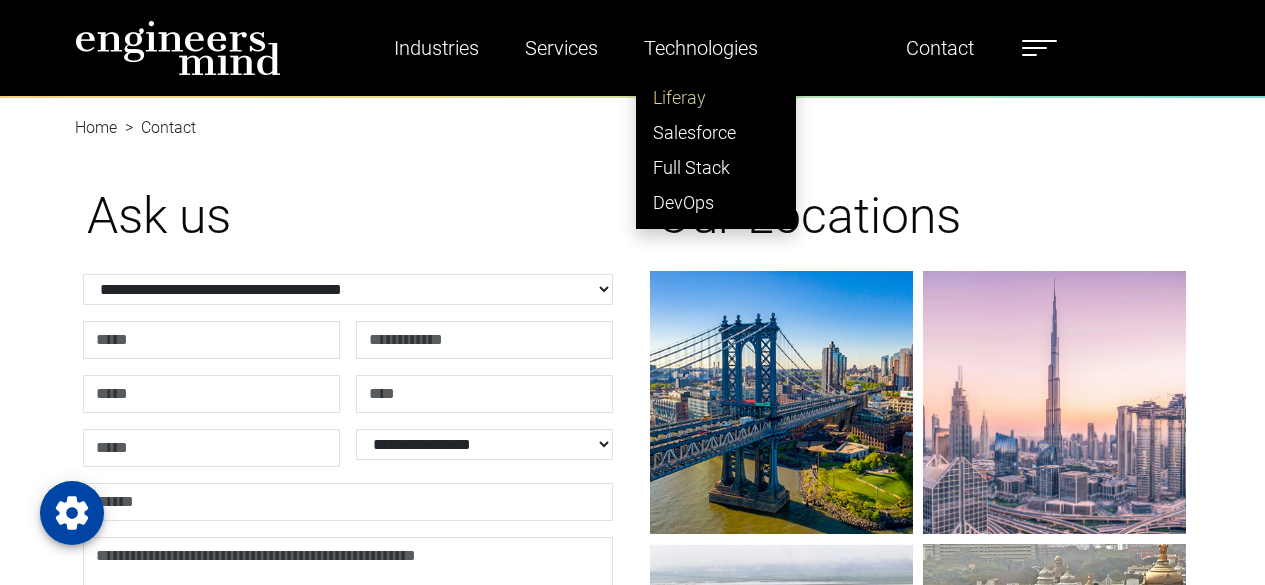 scroll, scrollTop: 0, scrollLeft: 0, axis: both 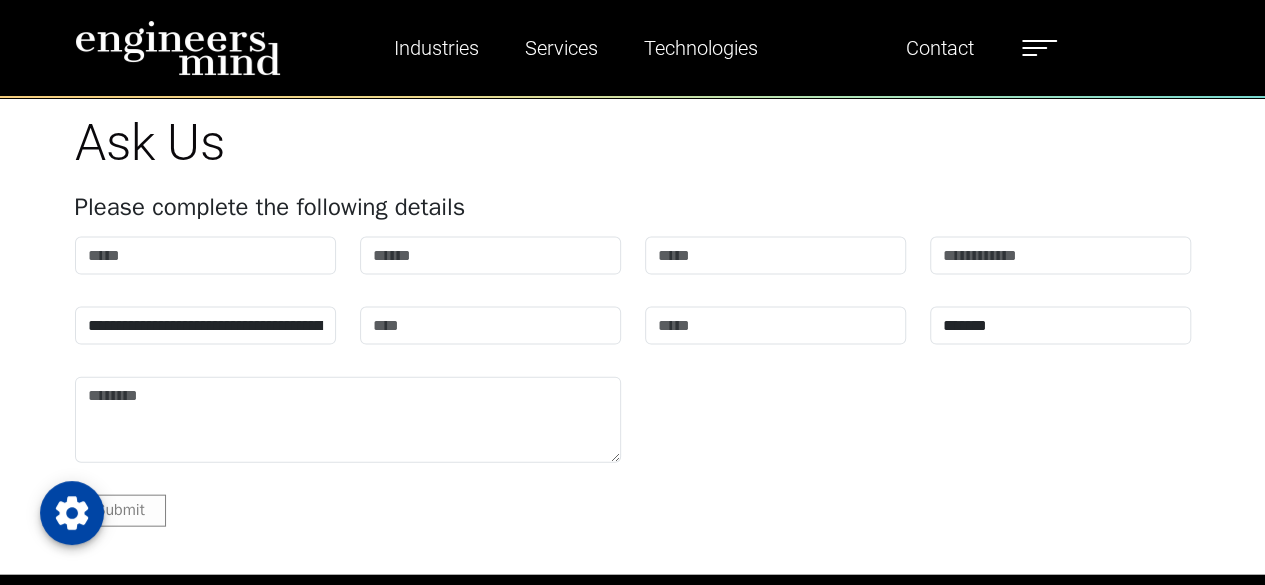 drag, startPoint x: 1278, startPoint y: 104, endPoint x: 1256, endPoint y: 80, distance: 32.55764 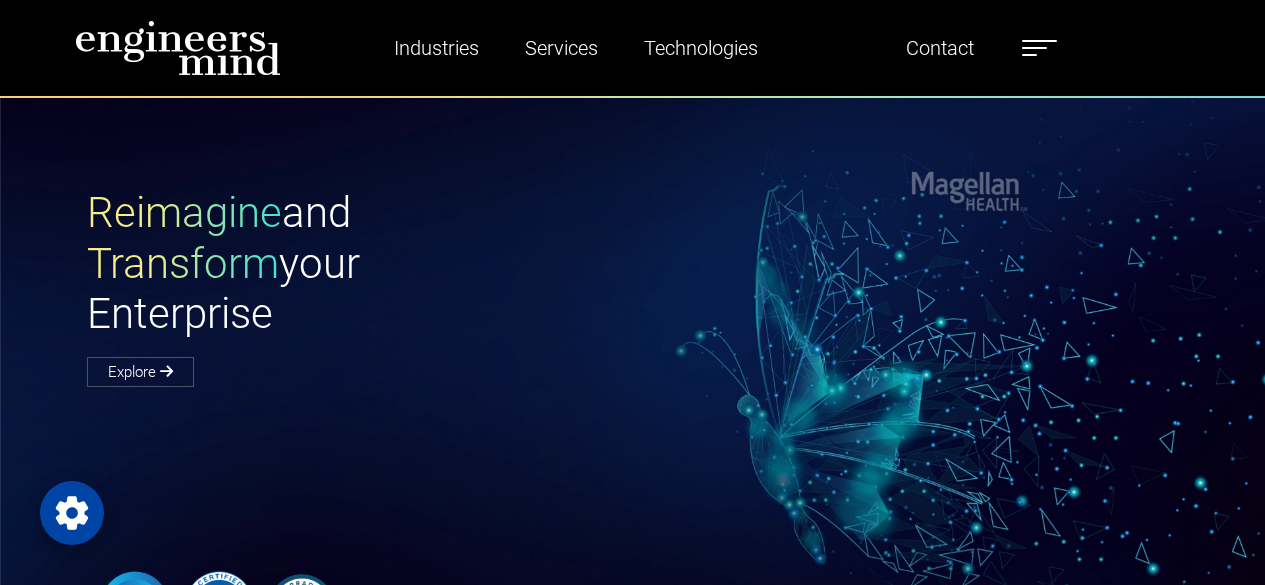 scroll, scrollTop: 0, scrollLeft: 0, axis: both 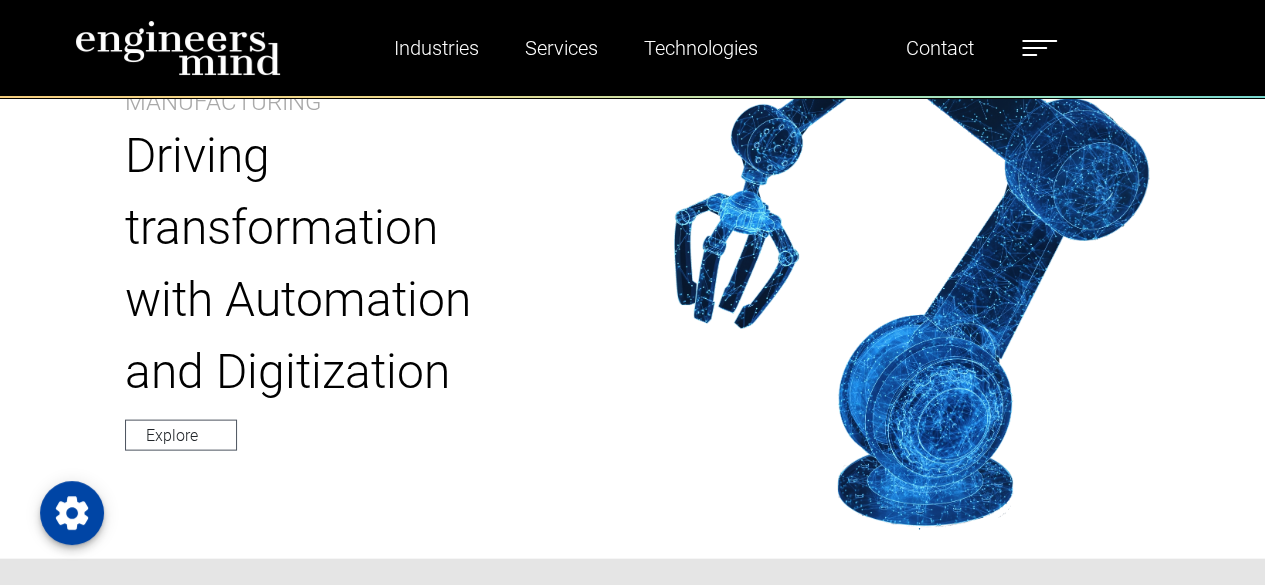 drag, startPoint x: 219, startPoint y: 432, endPoint x: 30, endPoint y: 380, distance: 196.02296 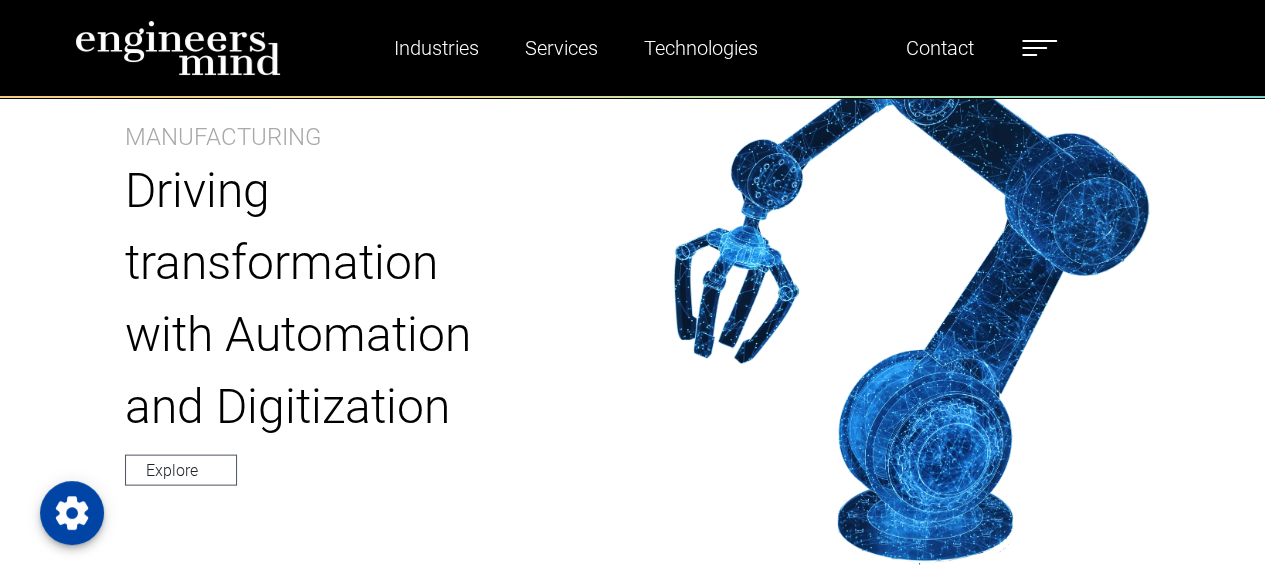 scroll, scrollTop: 2037, scrollLeft: 0, axis: vertical 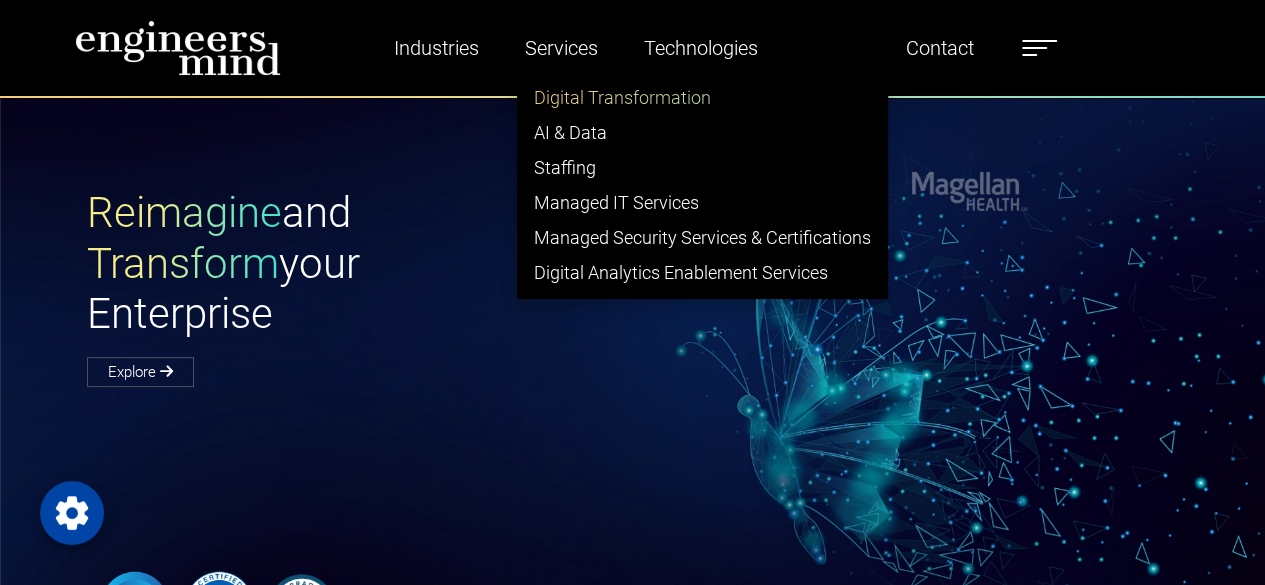 click on "Digital Transformation" at bounding box center (702, 97) 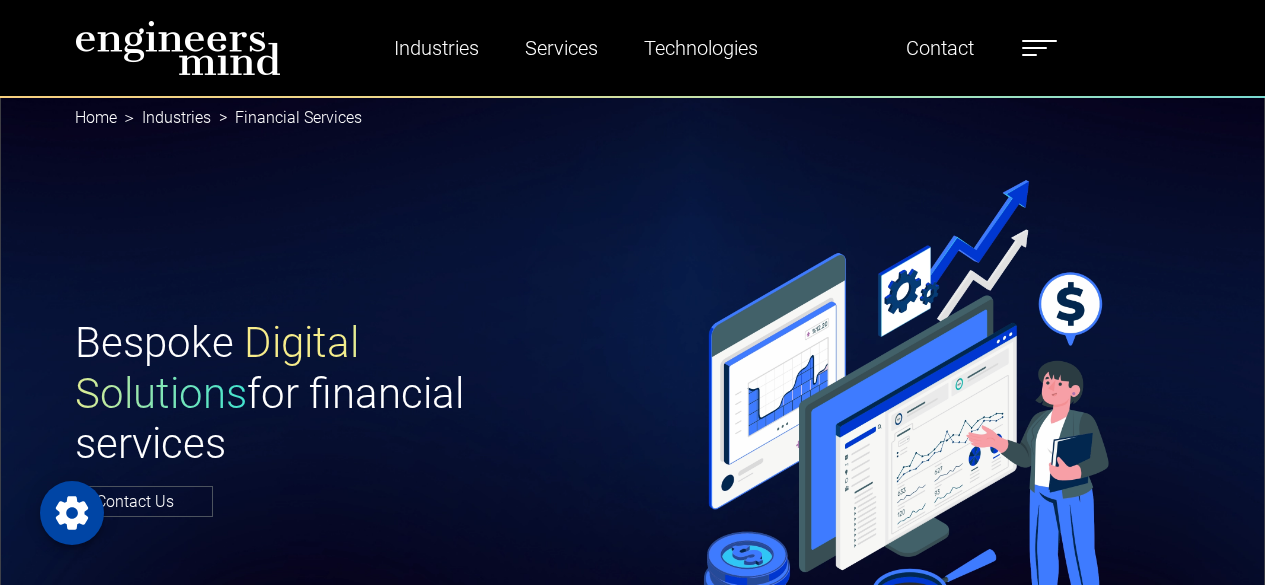 scroll, scrollTop: 0, scrollLeft: 0, axis: both 